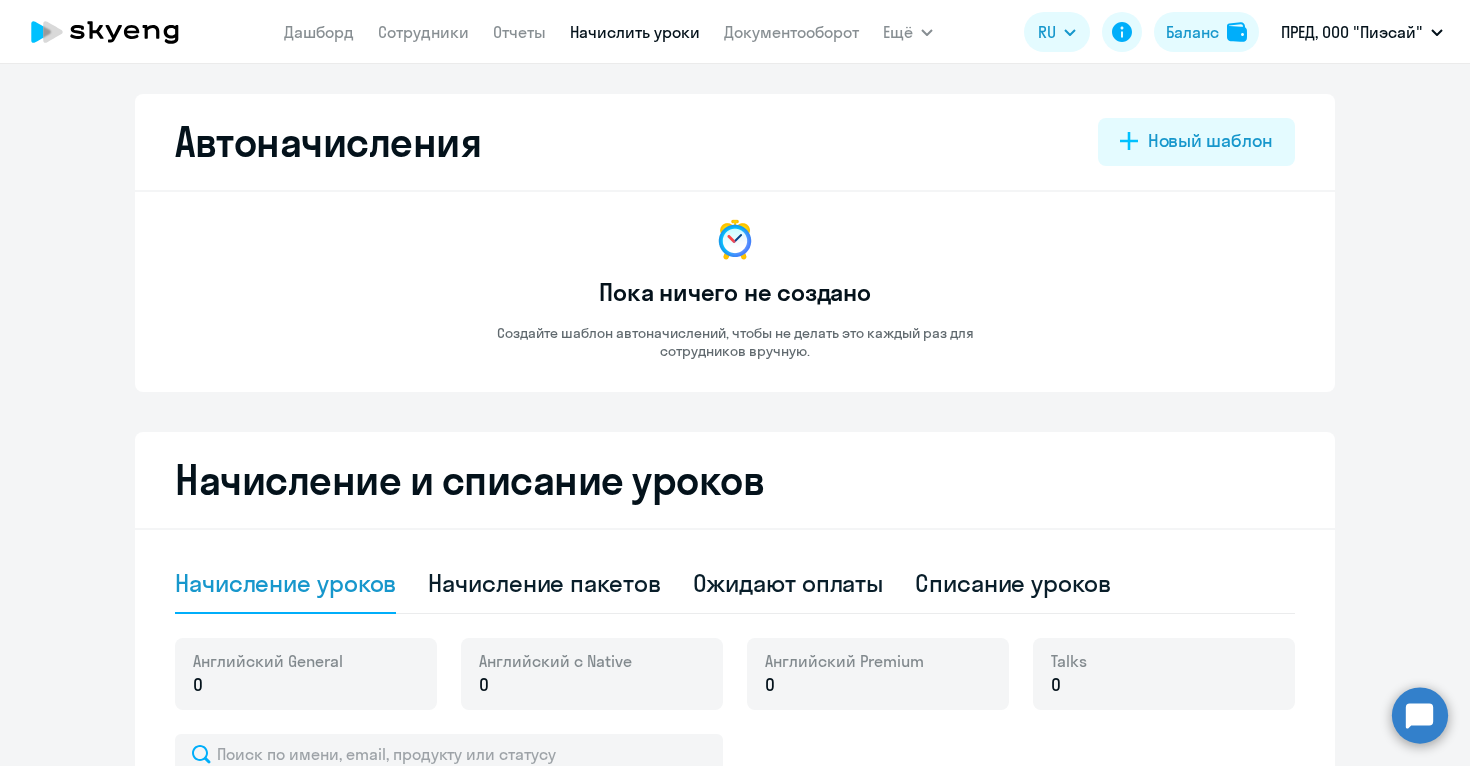 select on "10" 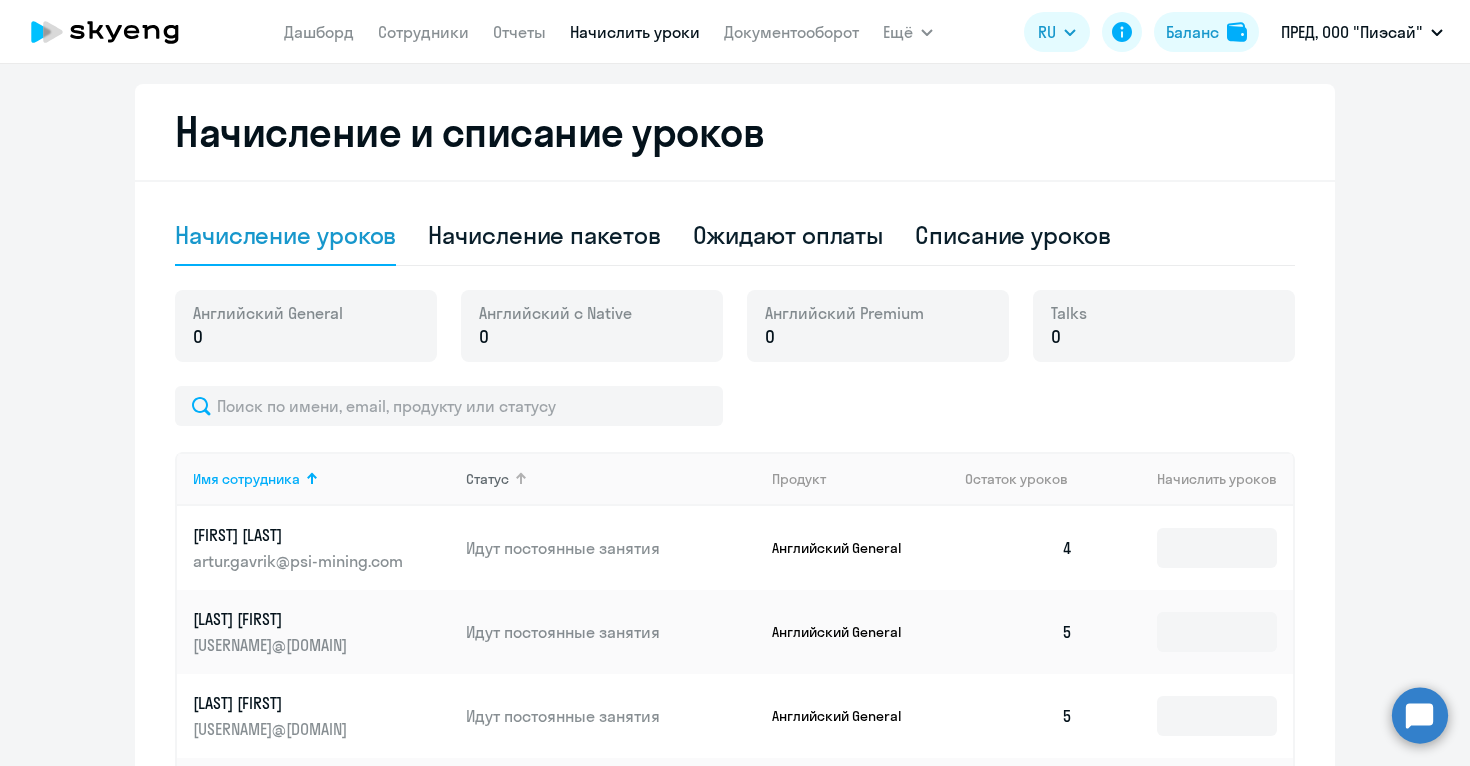 scroll, scrollTop: 0, scrollLeft: 0, axis: both 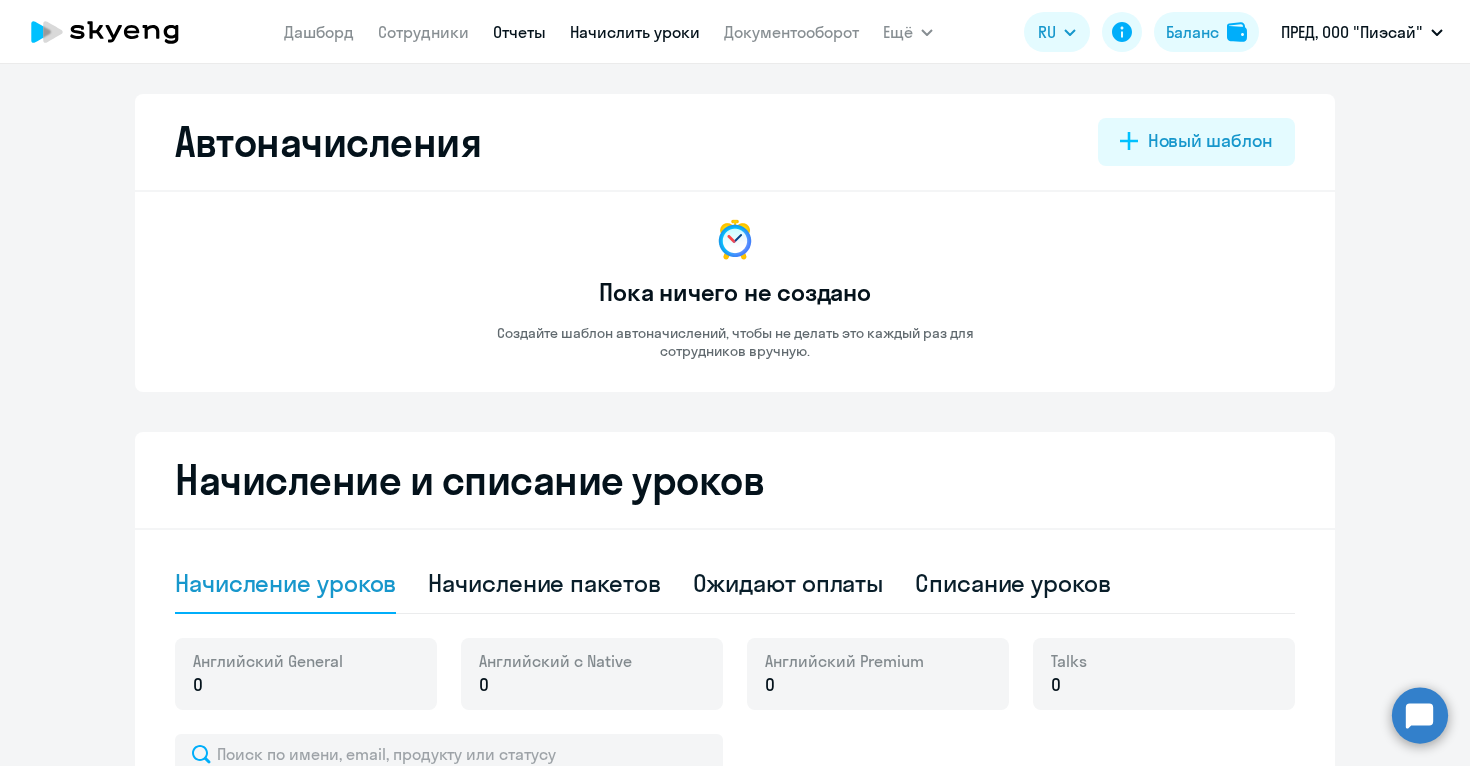 click on "Отчеты" at bounding box center (519, 32) 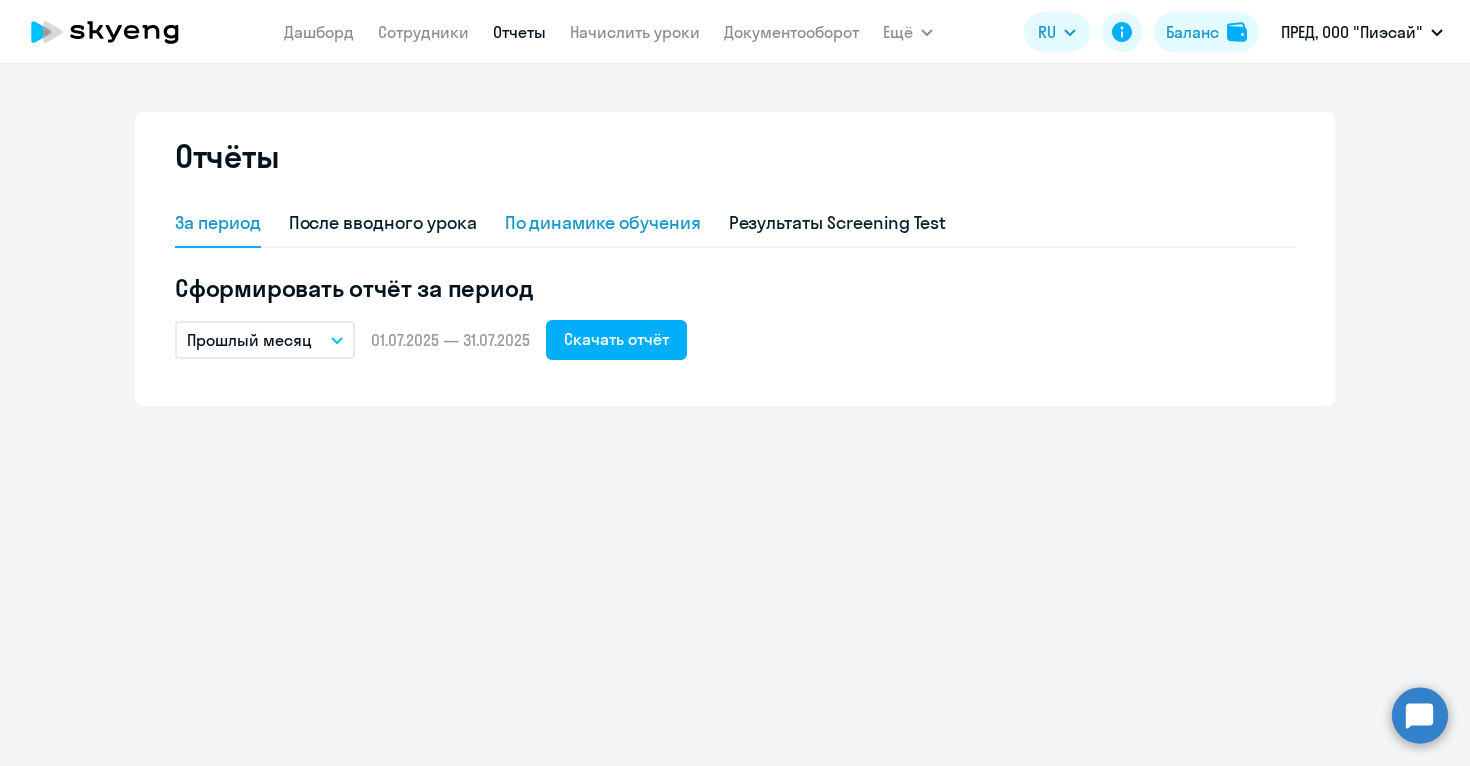 click on "По динамике обучения" 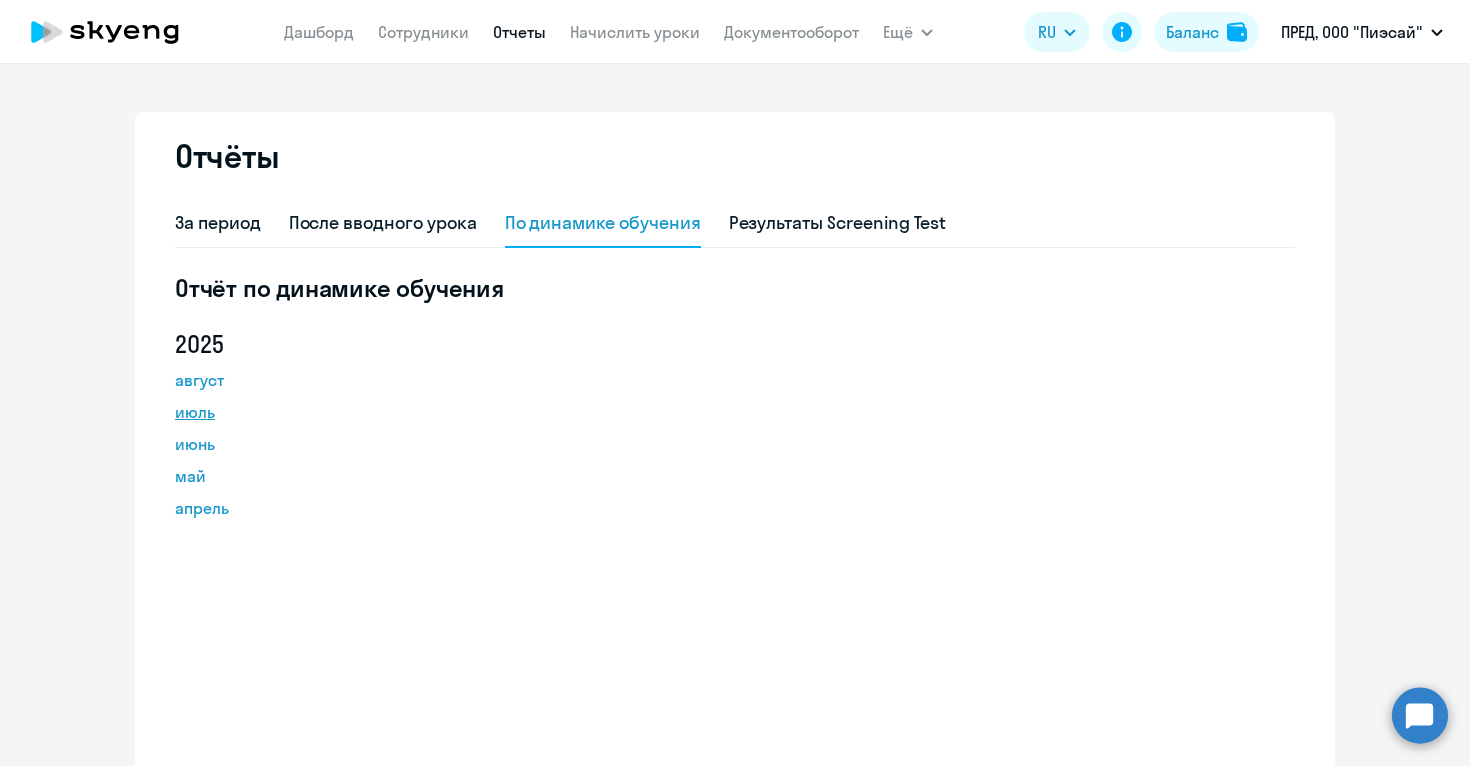 click on "июль" 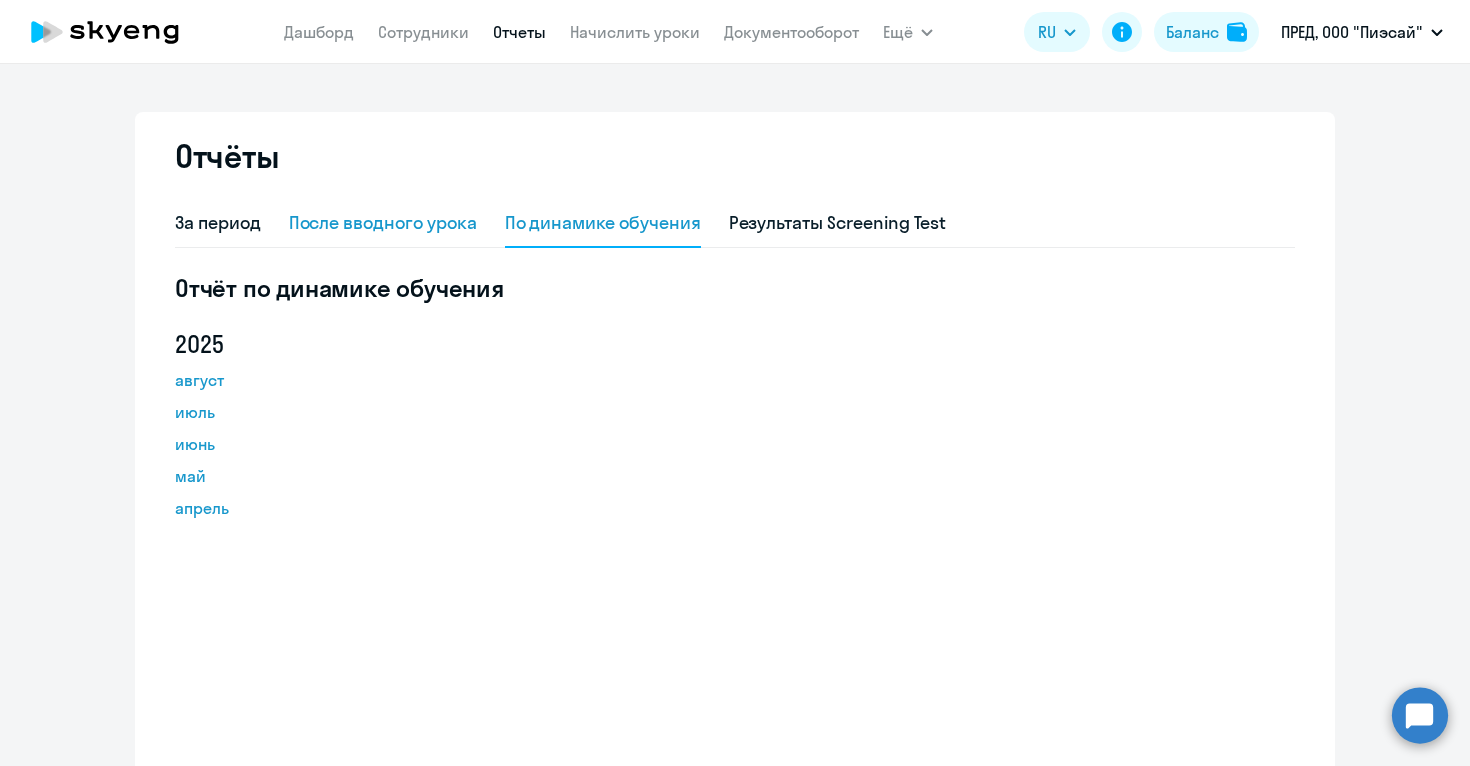 click on "После вводного урока" 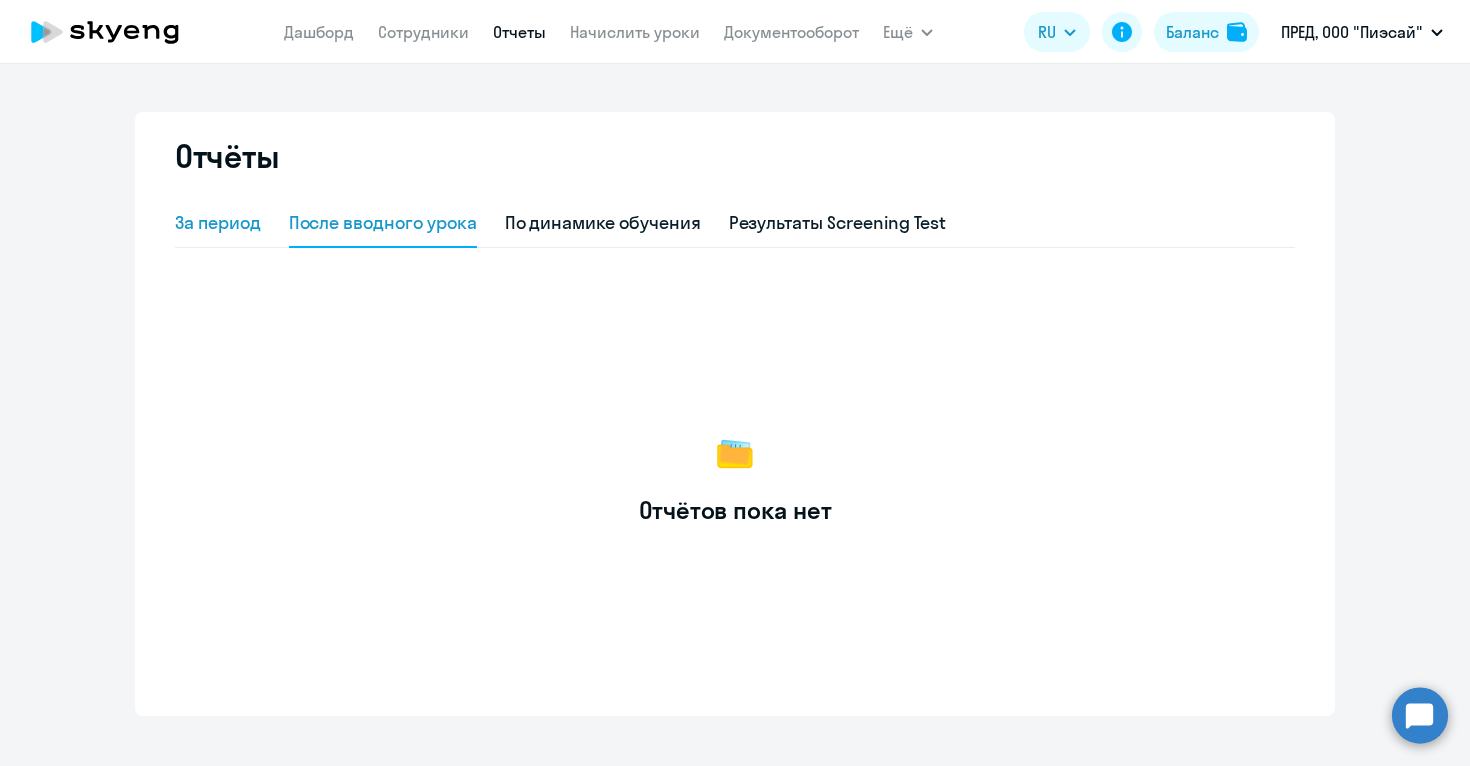 click on "За период" 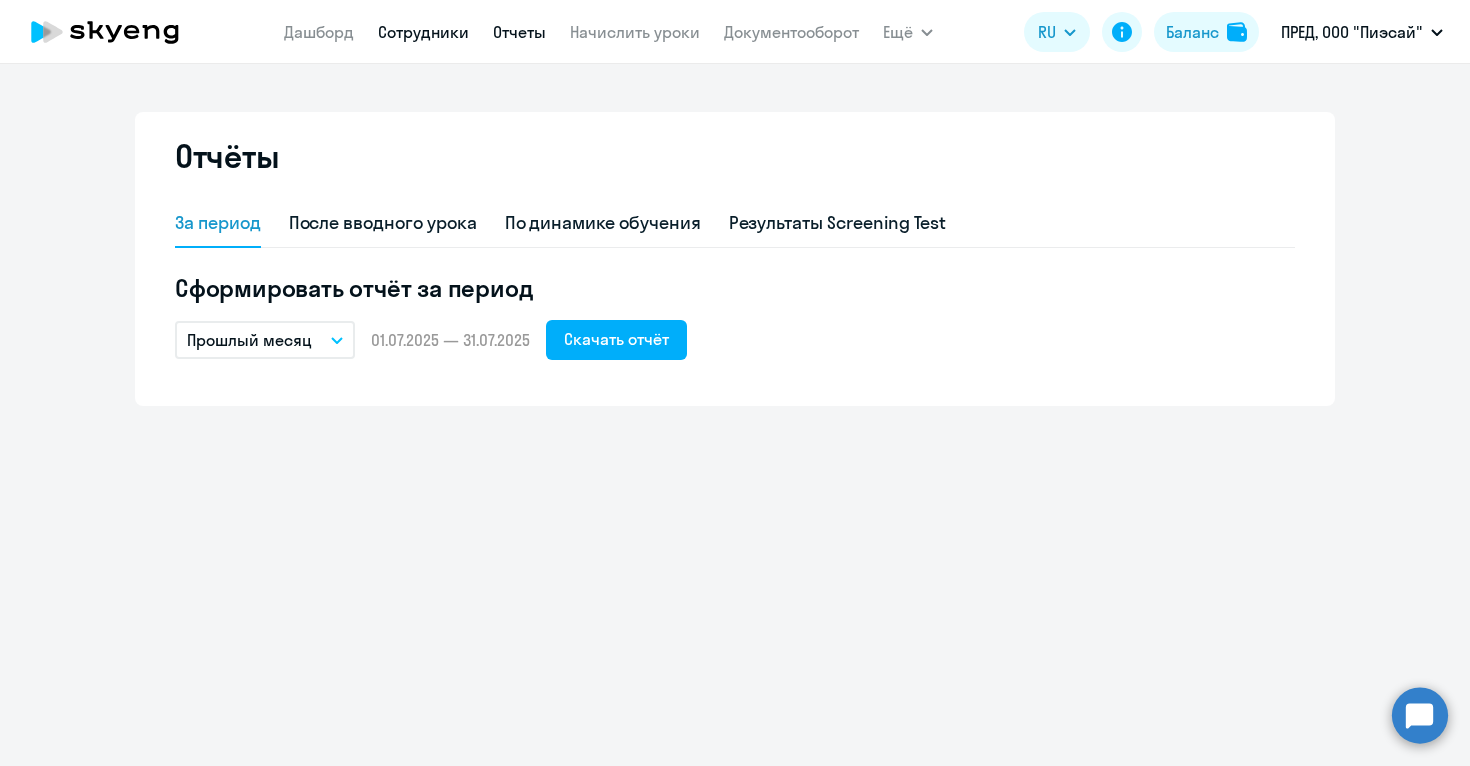 click on "Сотрудники" at bounding box center [423, 32] 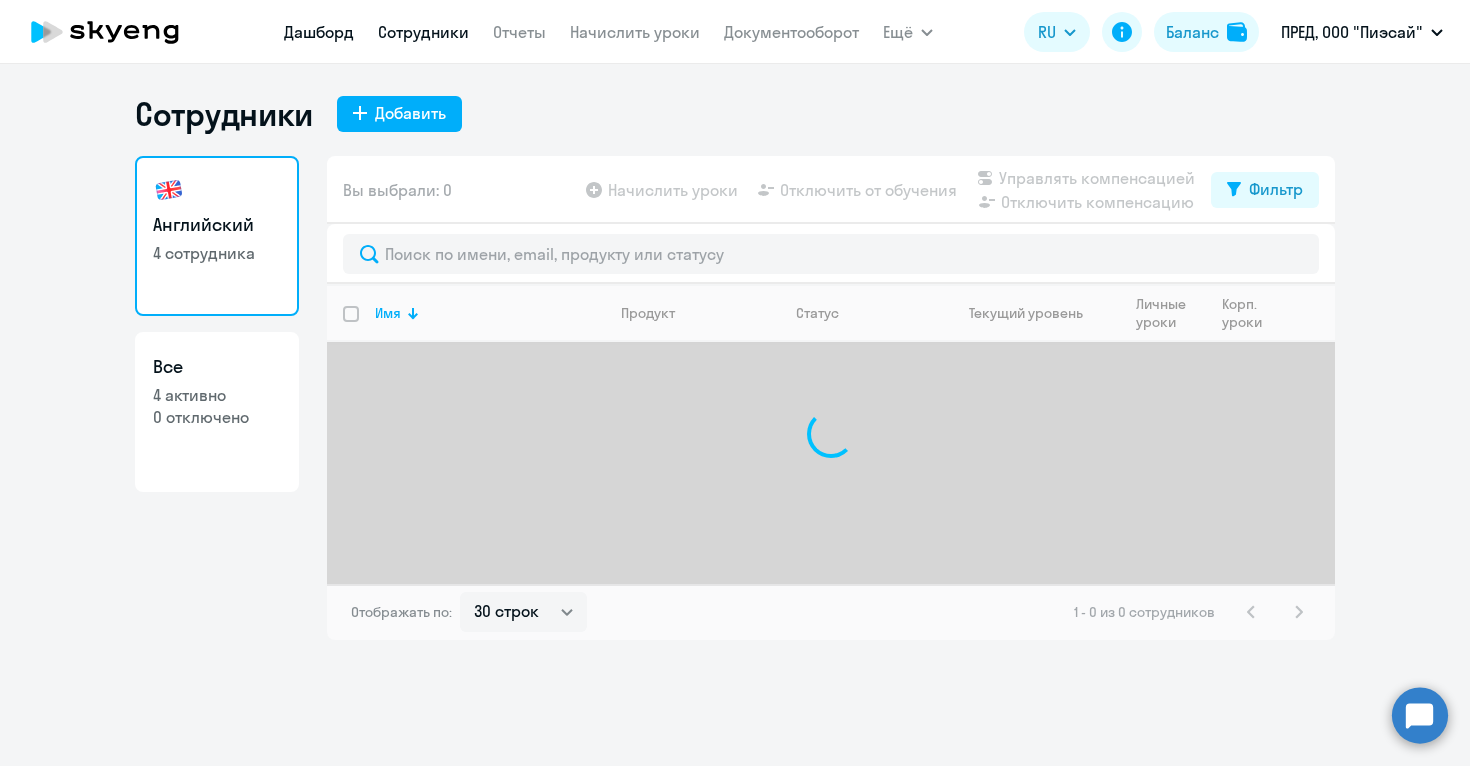 click on "Дашборд" at bounding box center [319, 32] 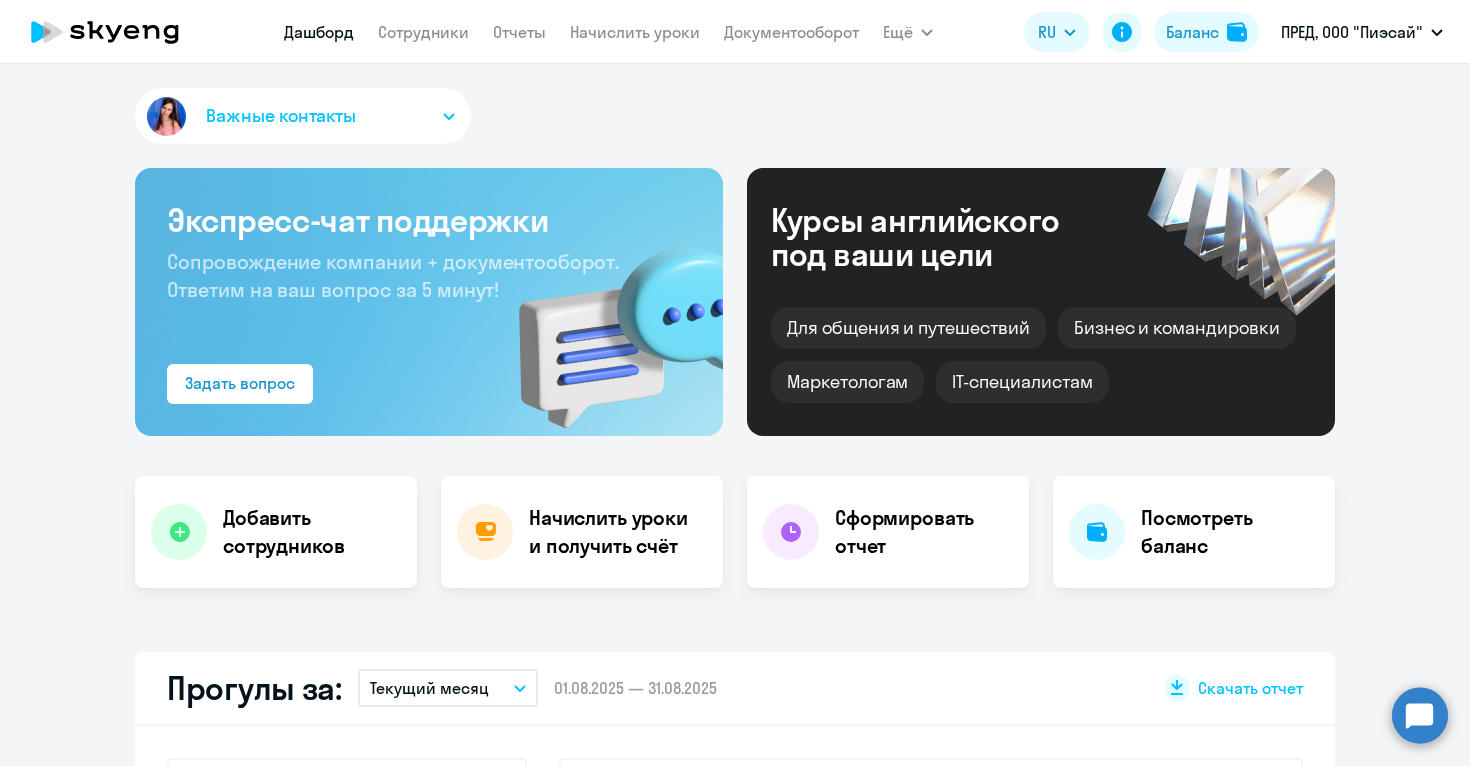 select on "30" 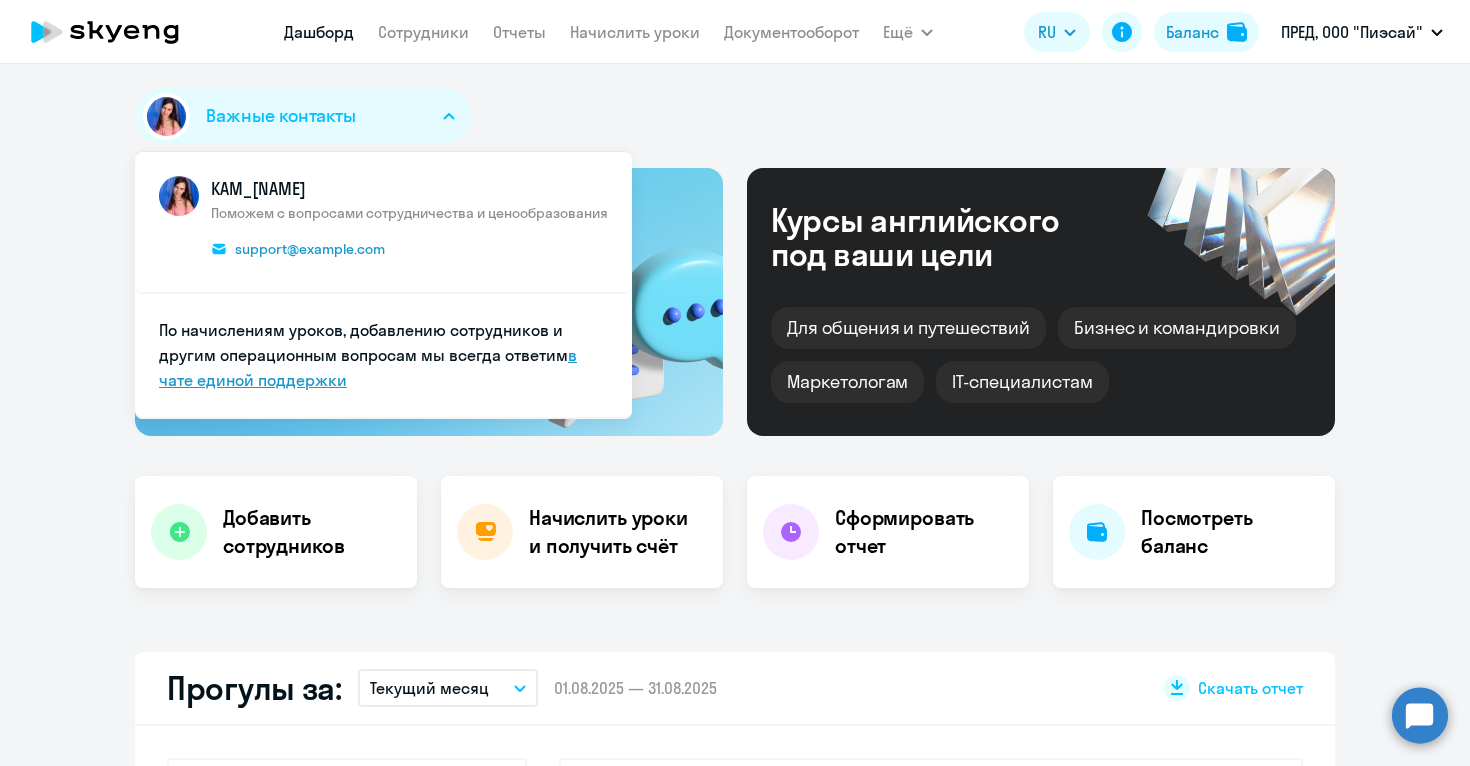click on "в чате единой поддержки" at bounding box center [368, 367] 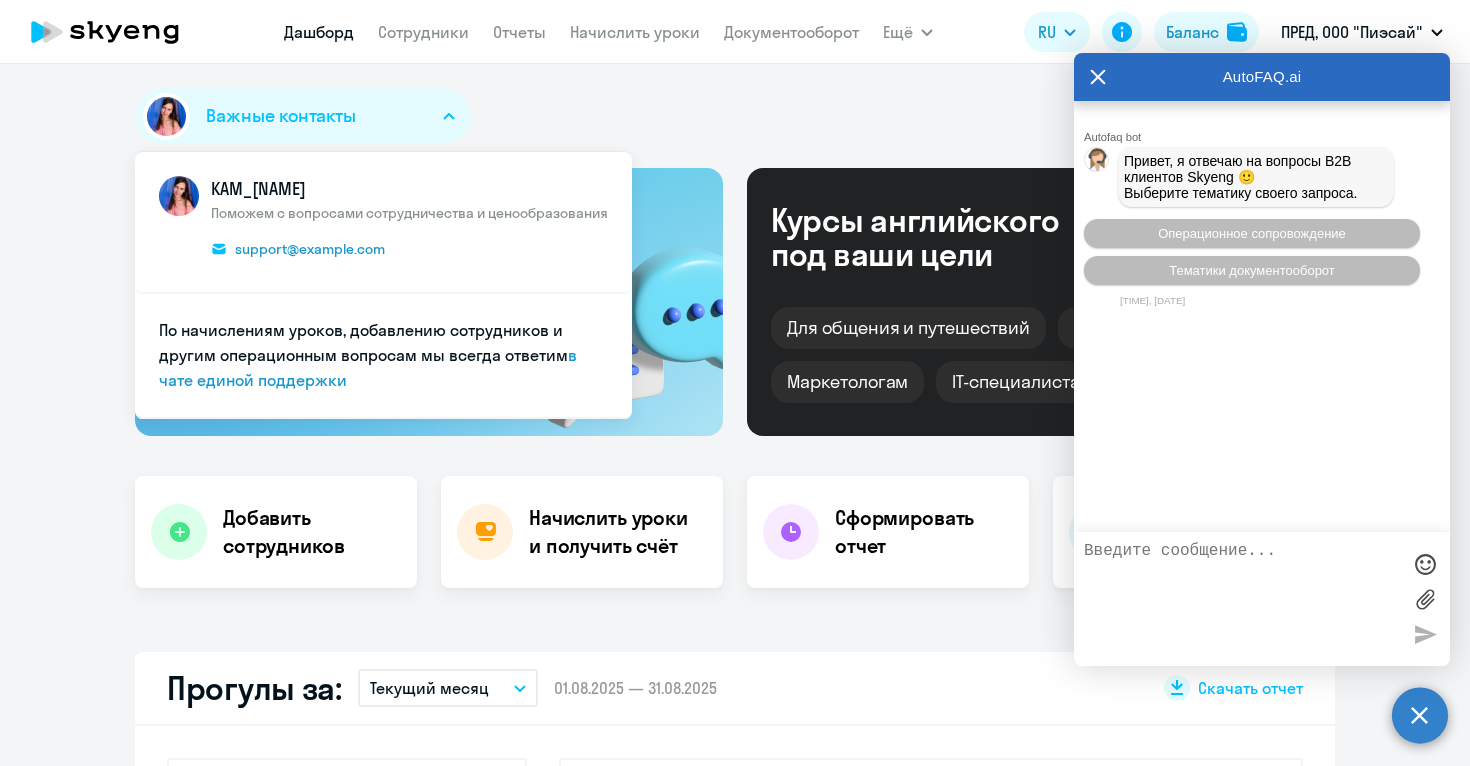 click at bounding box center (1242, 599) 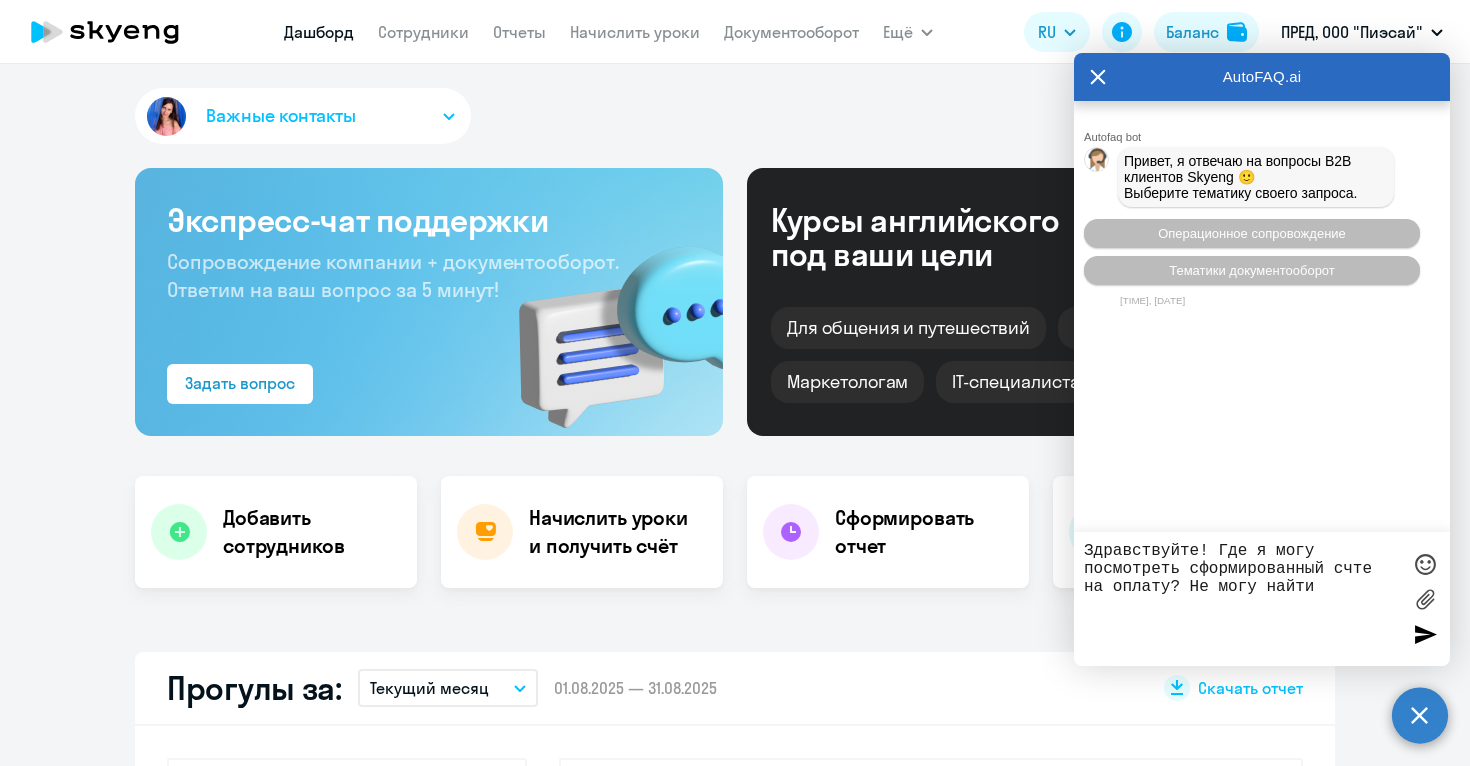 click on "Здравствуйте! Где я могу посмотреть сформированный счте на оплату? Не могу найти" at bounding box center (1242, 599) 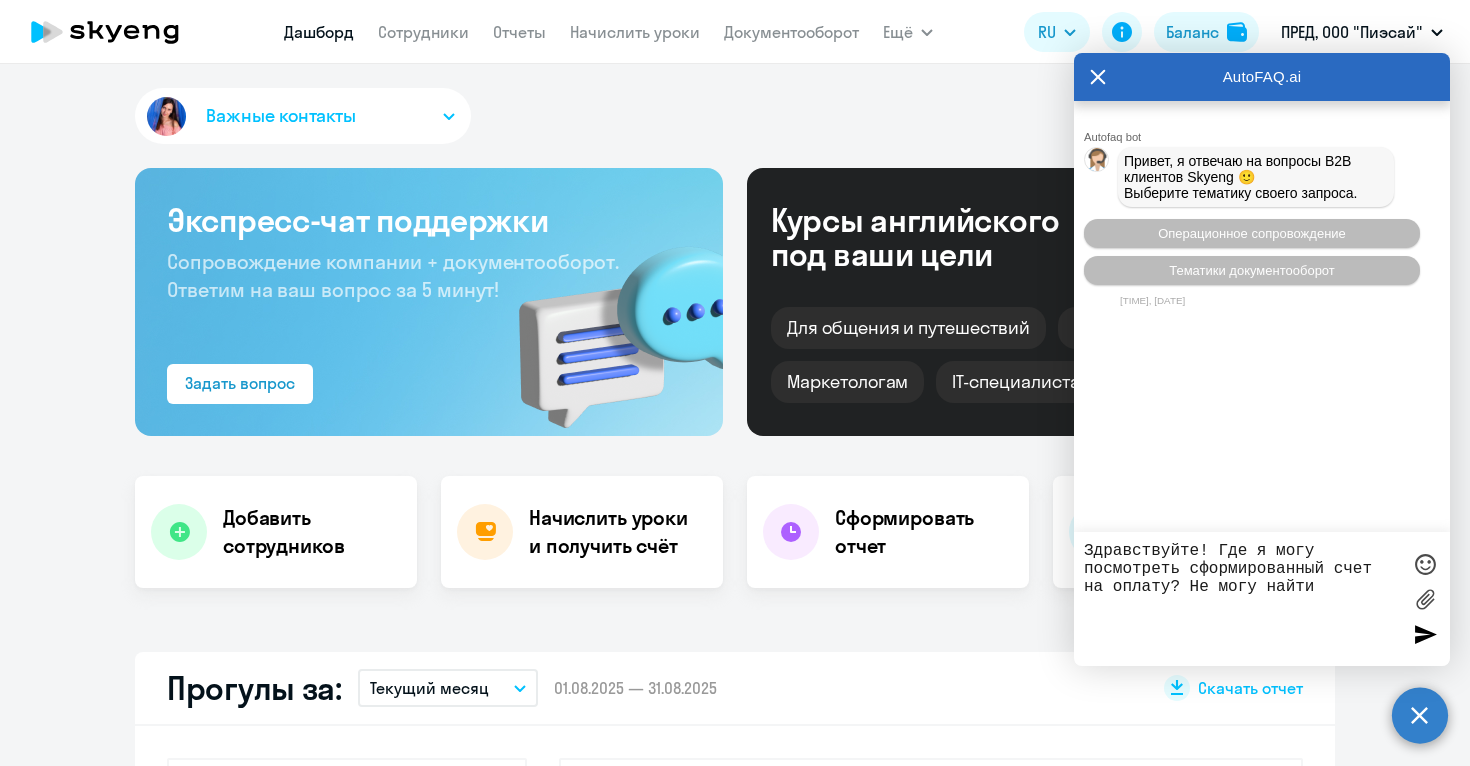type on "Здравствуйте! Где я могу посмотреть сформированный счет на оплату? Не могу найти" 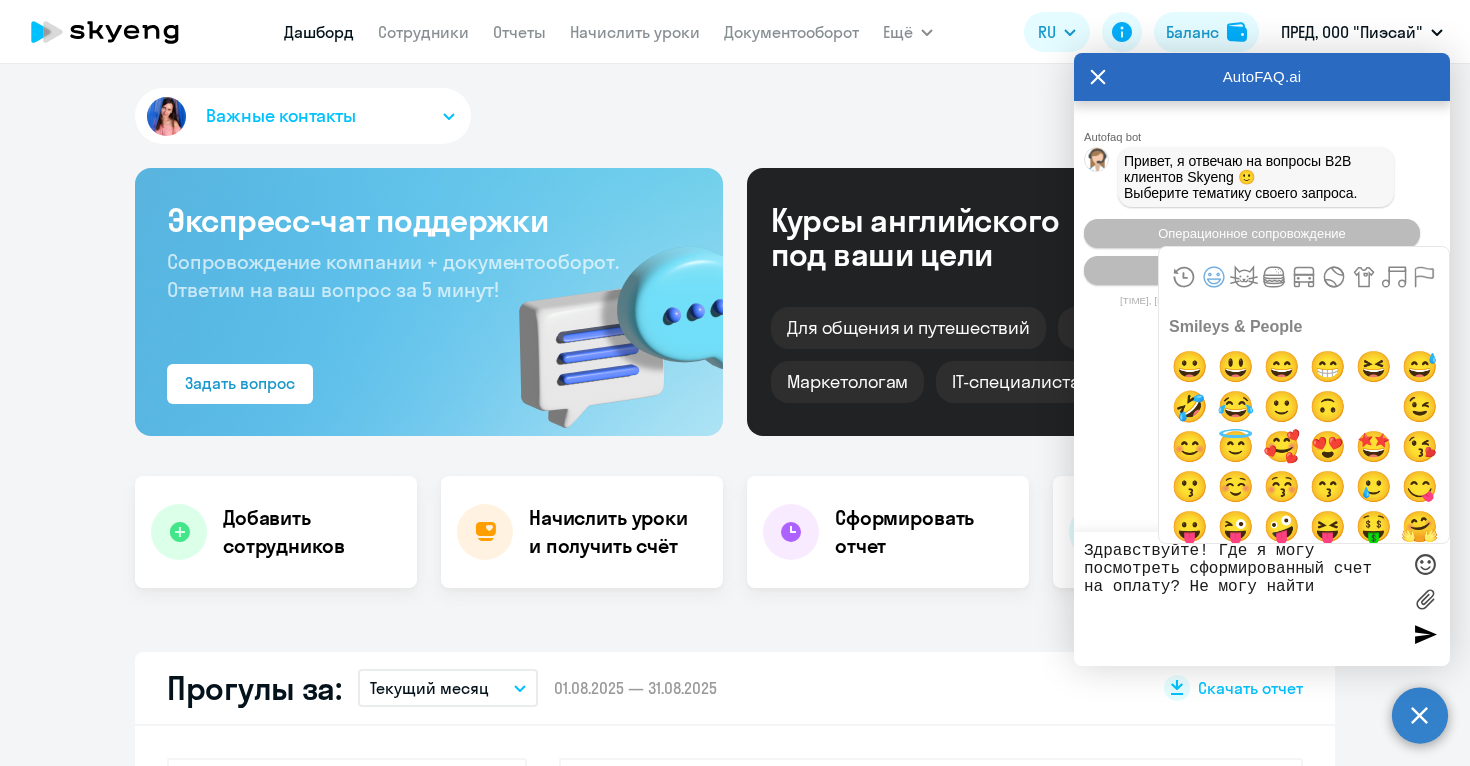 click on "Здравствуйте! Где я могу посмотреть сформированный счет на оплату? Не могу найти" at bounding box center (1242, 599) 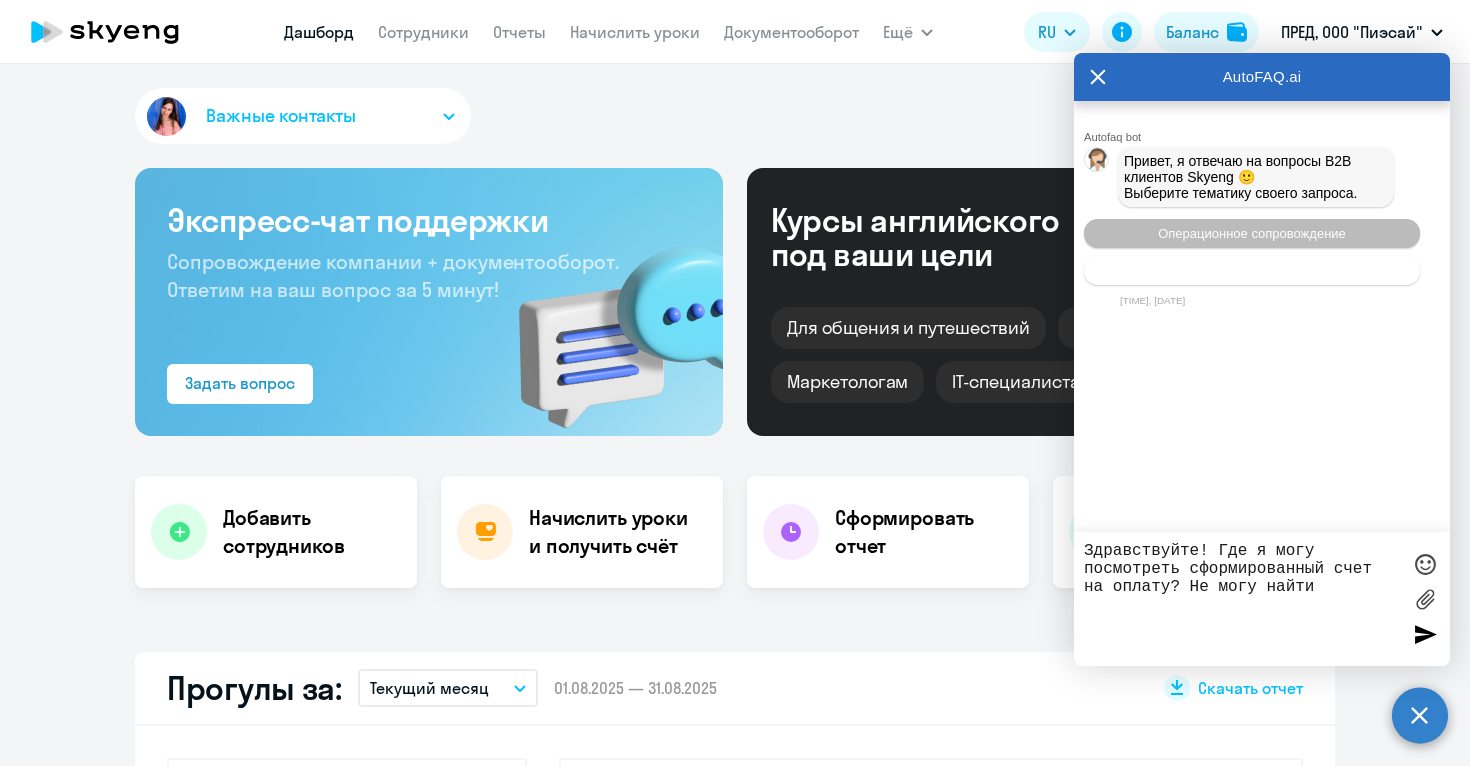 click on "Тематики документооборот" at bounding box center (1252, 270) 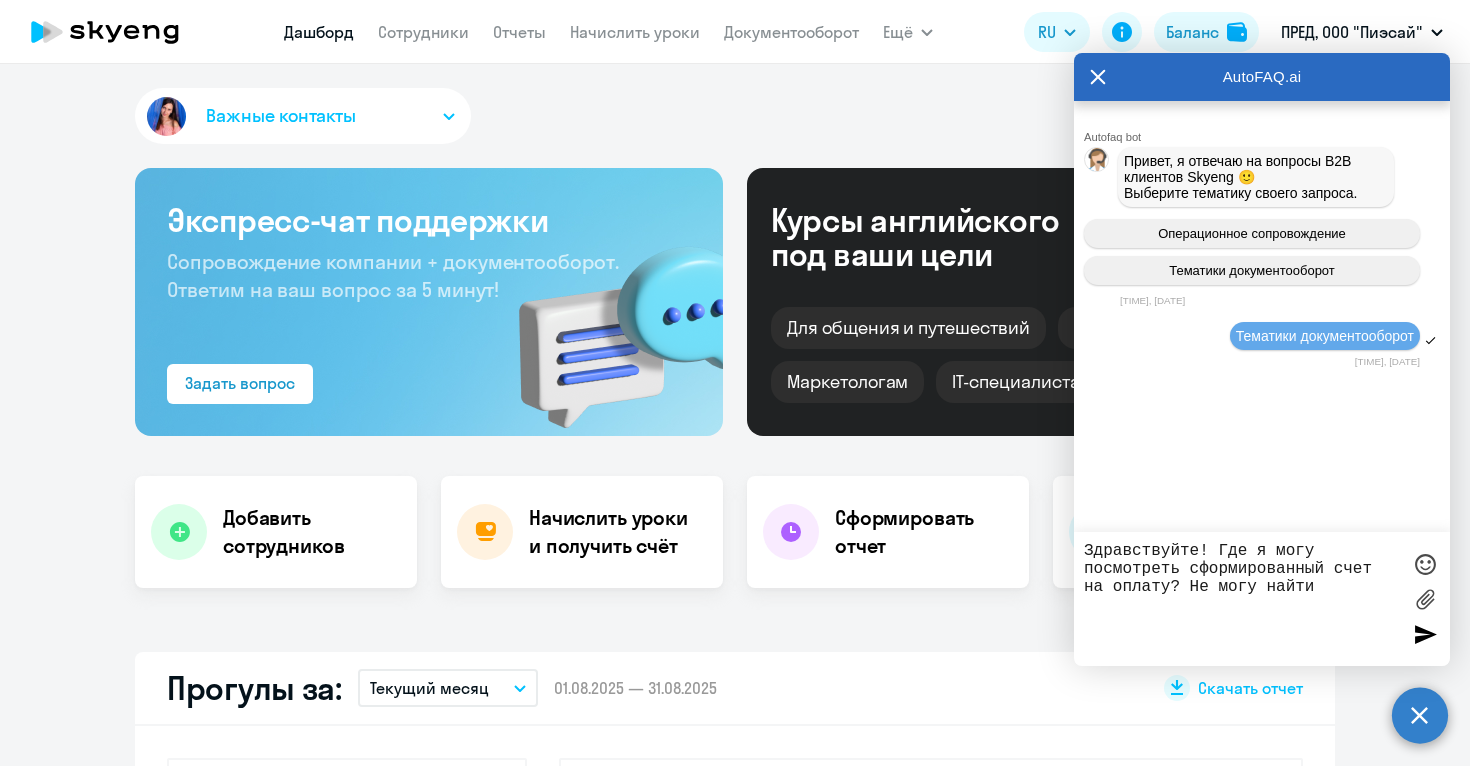 click on "Тематики документооборот" at bounding box center (1325, 336) 